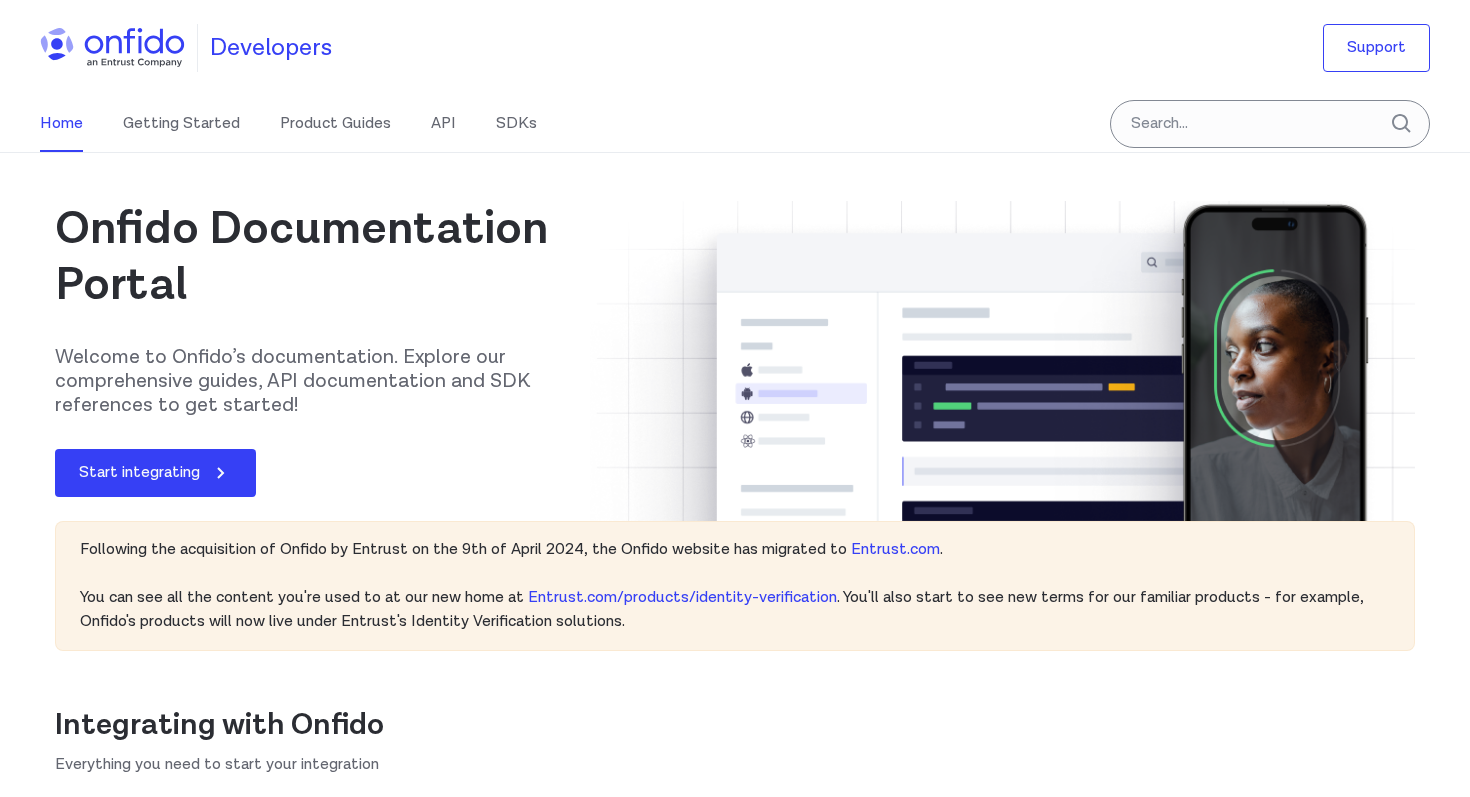 scroll, scrollTop: 648, scrollLeft: 0, axis: vertical 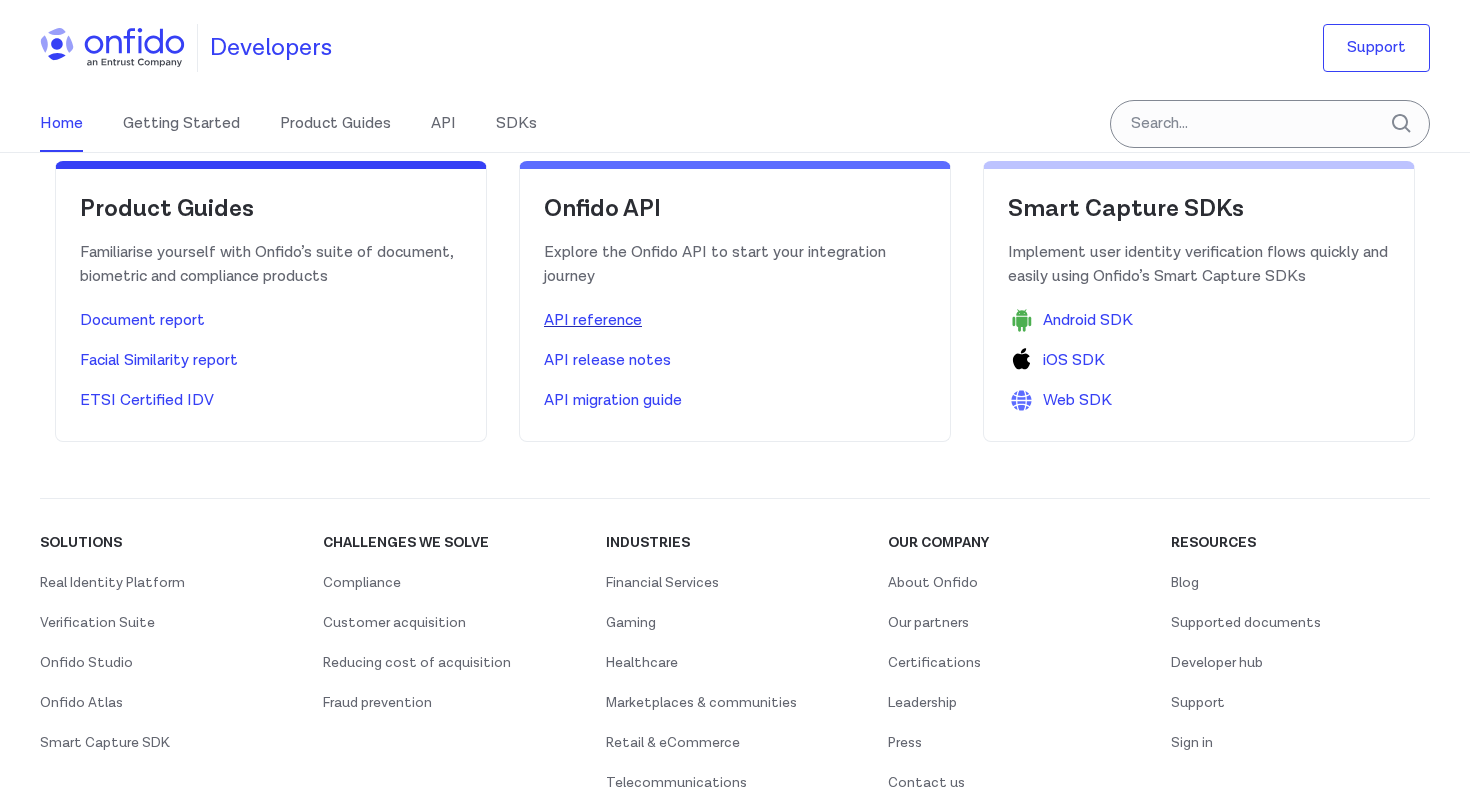 click on "API reference" at bounding box center (735, 321) 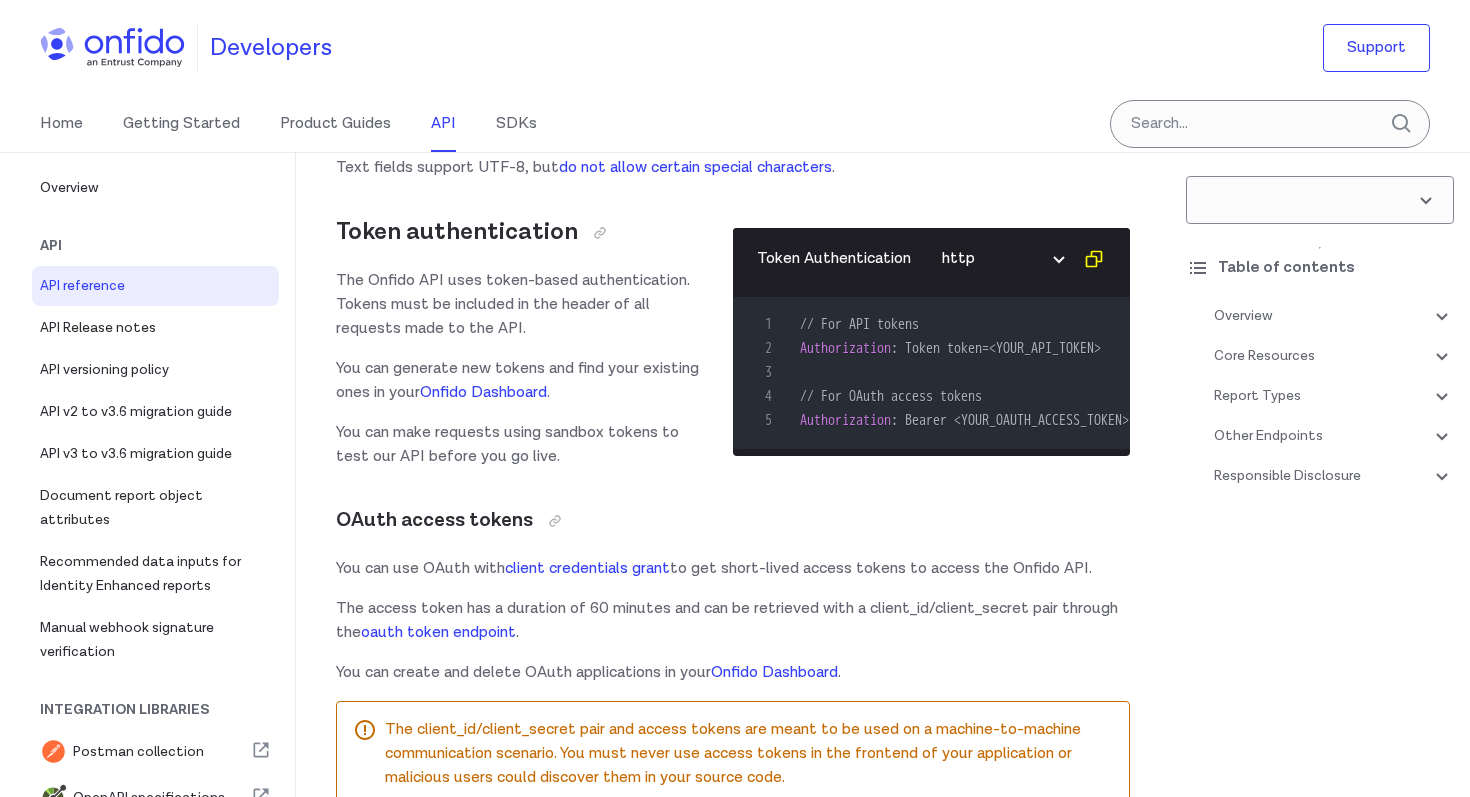 scroll, scrollTop: 0, scrollLeft: 0, axis: both 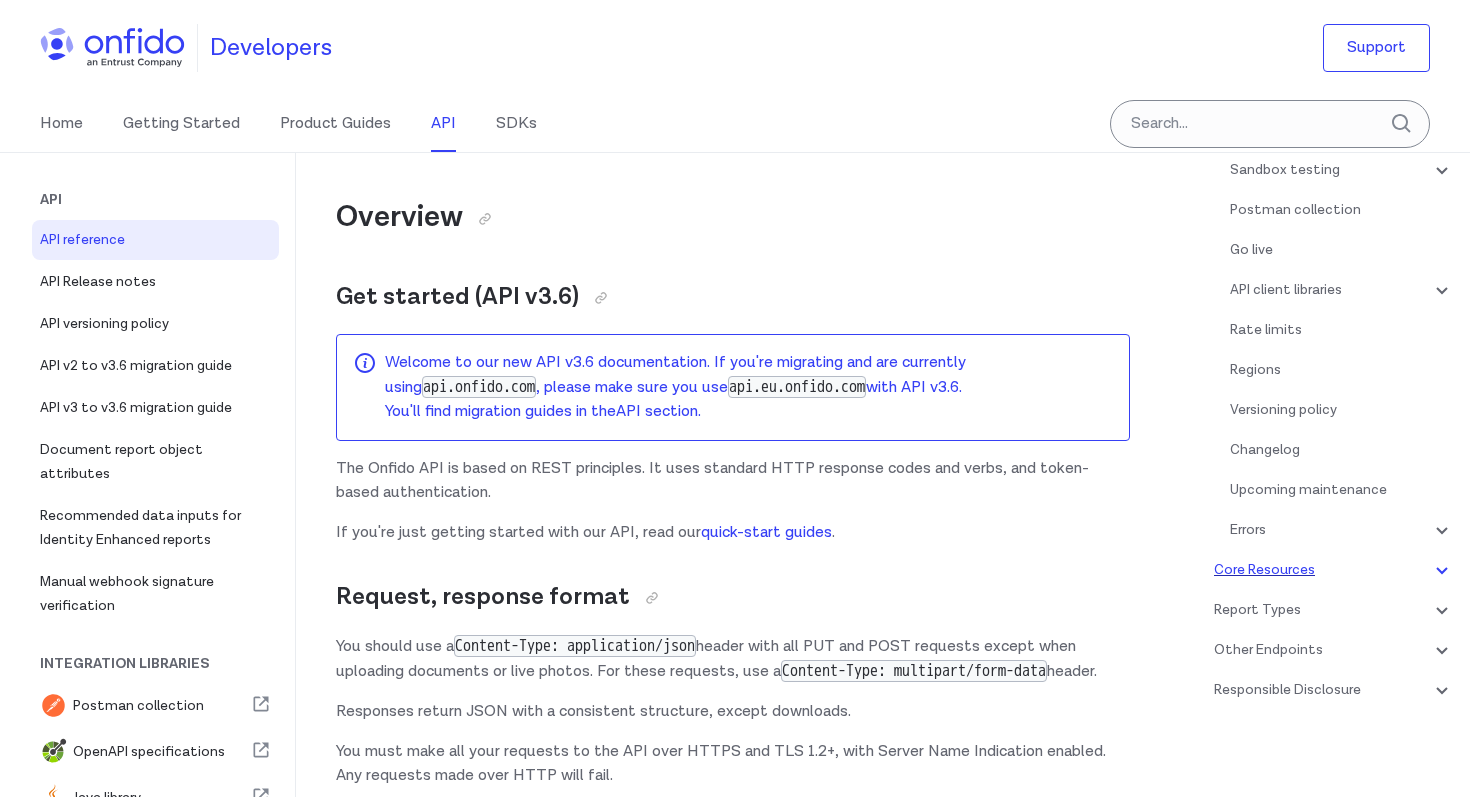 click on "Core Resources" at bounding box center (1334, 570) 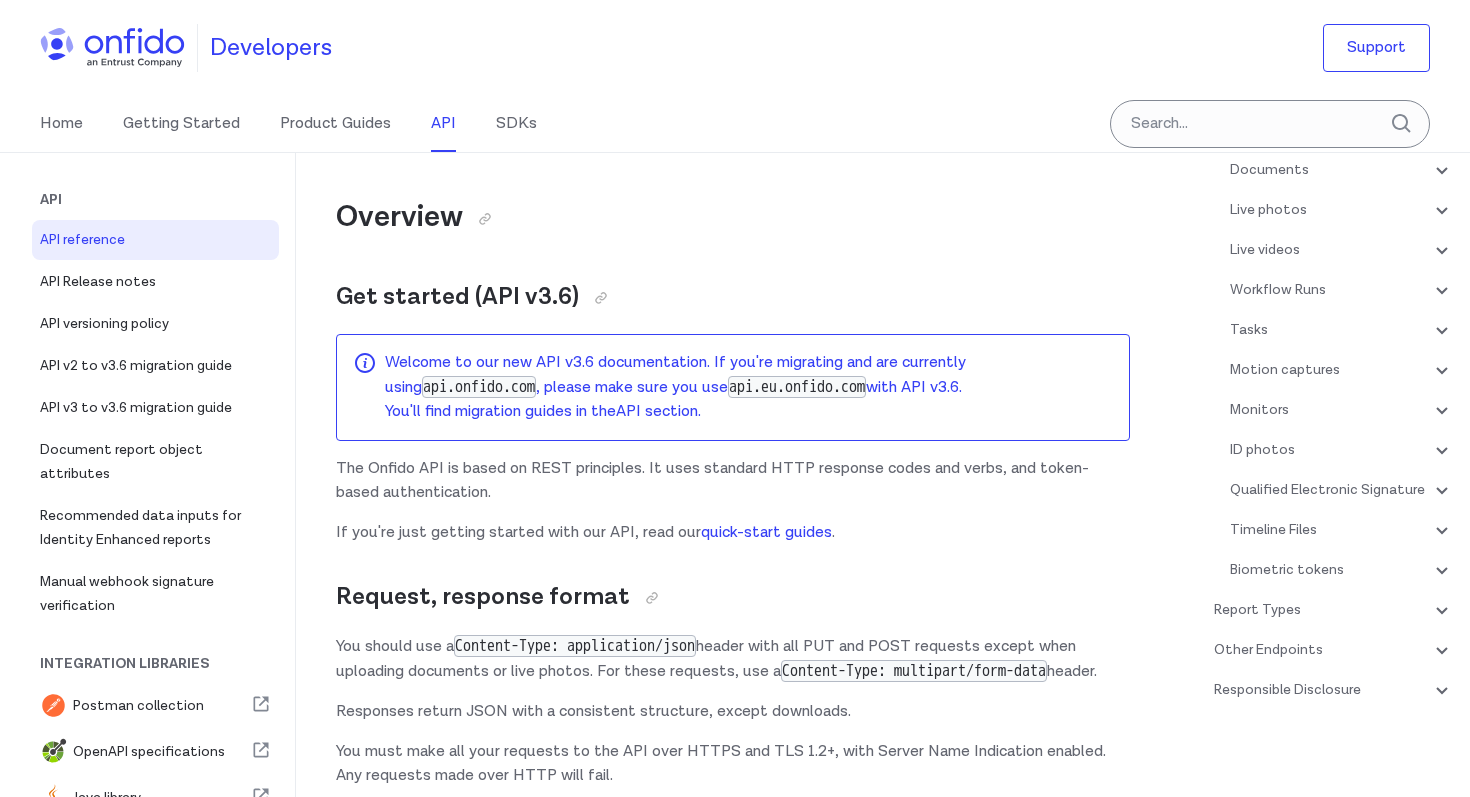 scroll, scrollTop: 22419, scrollLeft: 0, axis: vertical 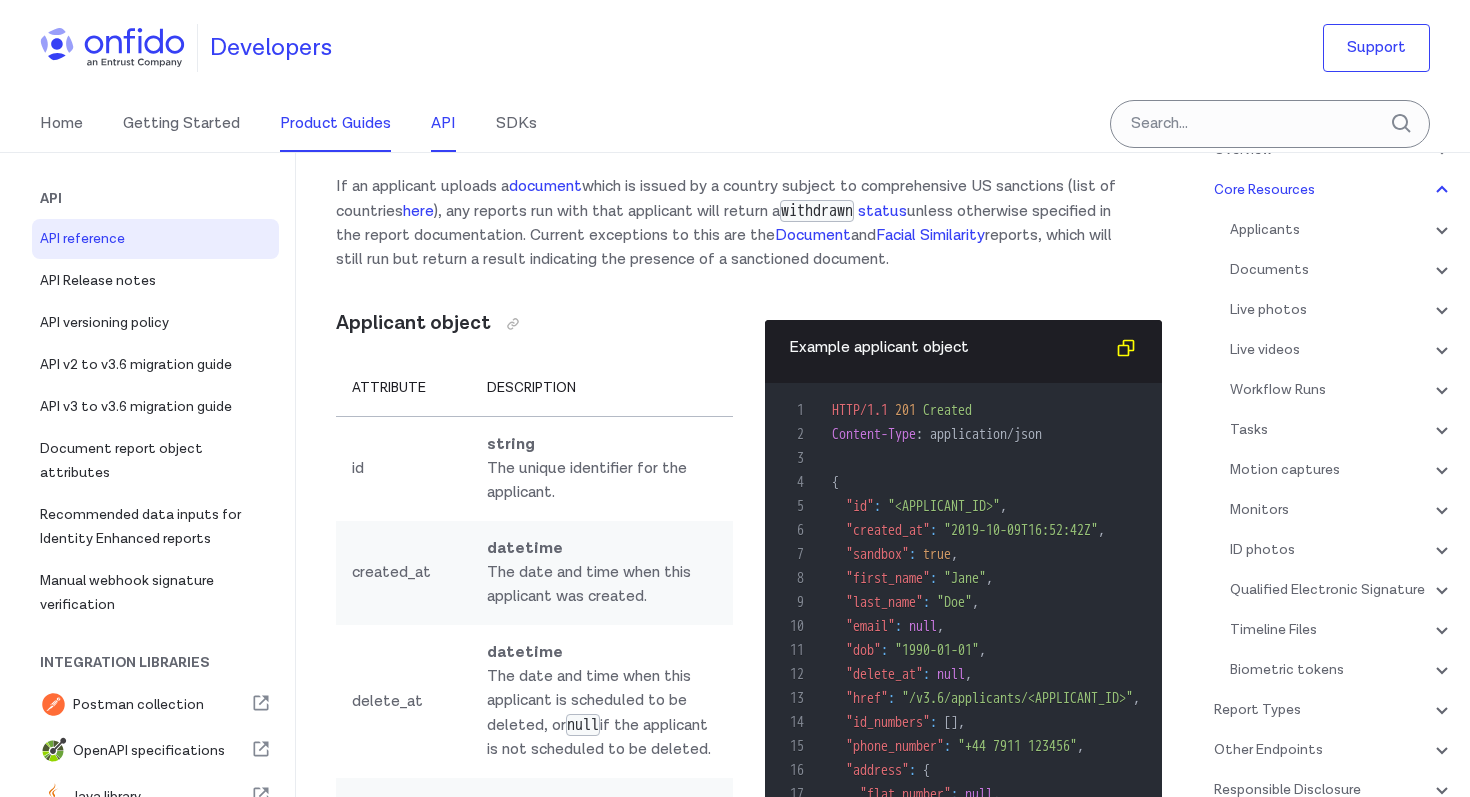 click on "Product Guides" at bounding box center (335, 124) 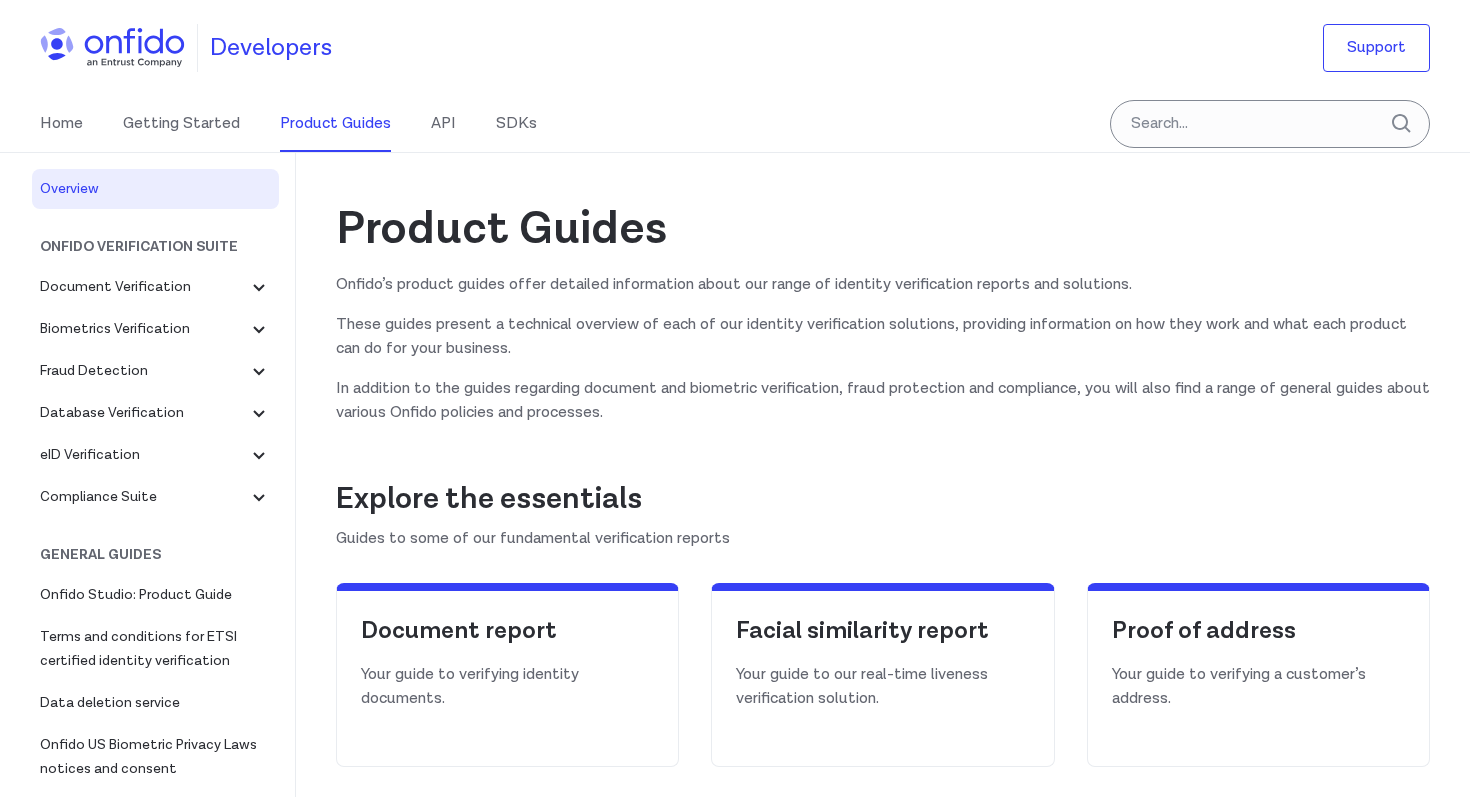 scroll, scrollTop: 0, scrollLeft: 0, axis: both 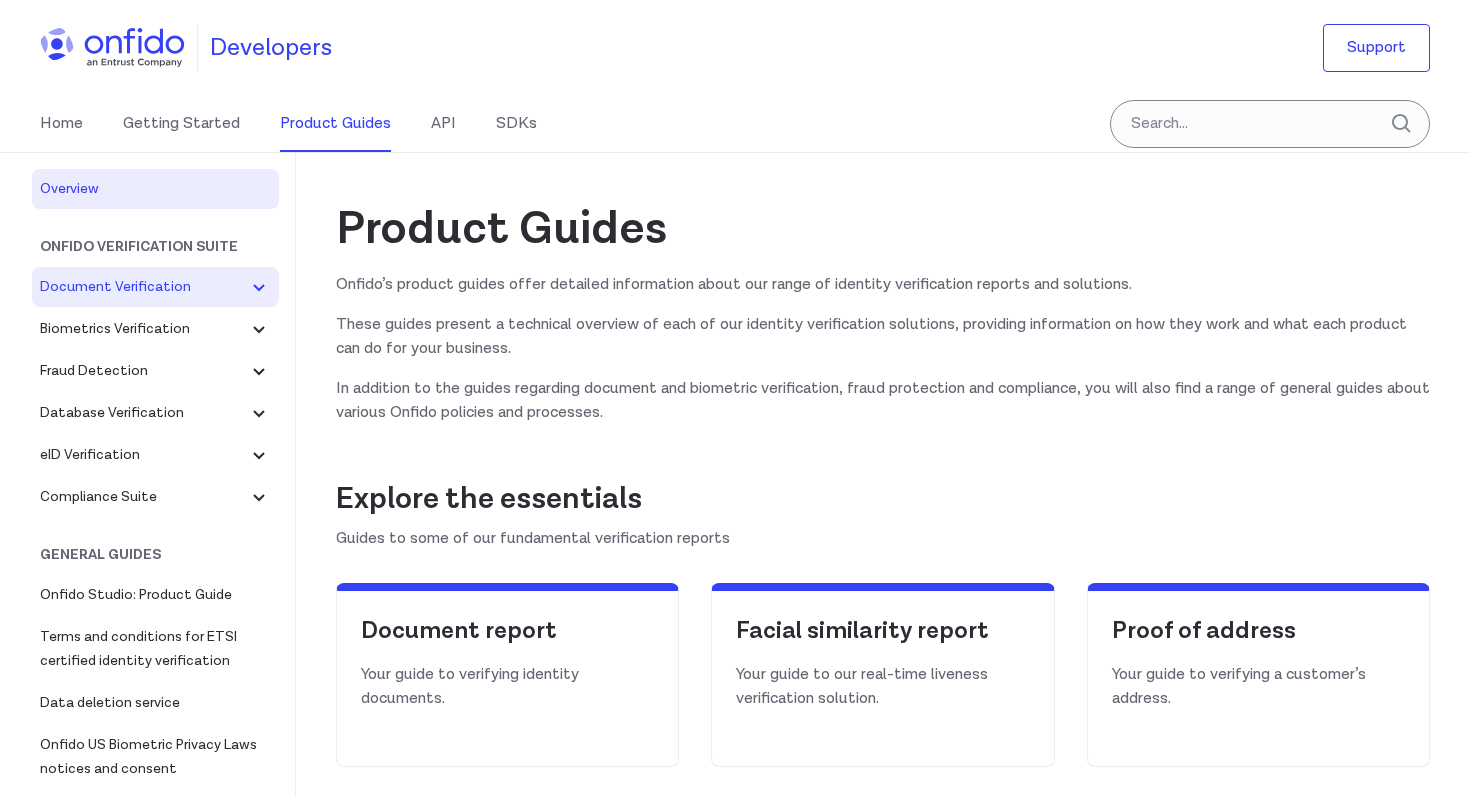 click on "Document Verification" at bounding box center (143, 287) 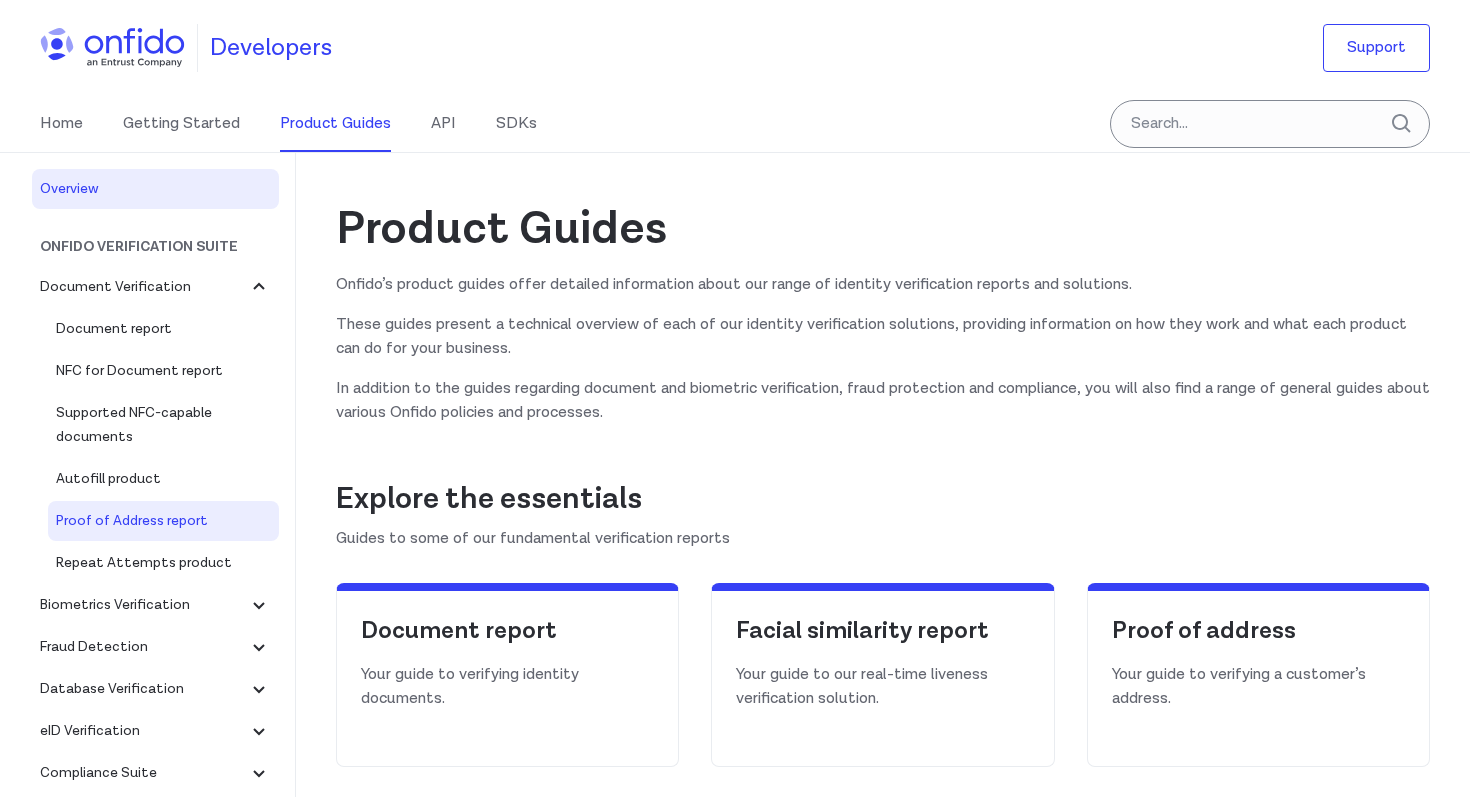 click on "Proof of Address report" at bounding box center (163, 521) 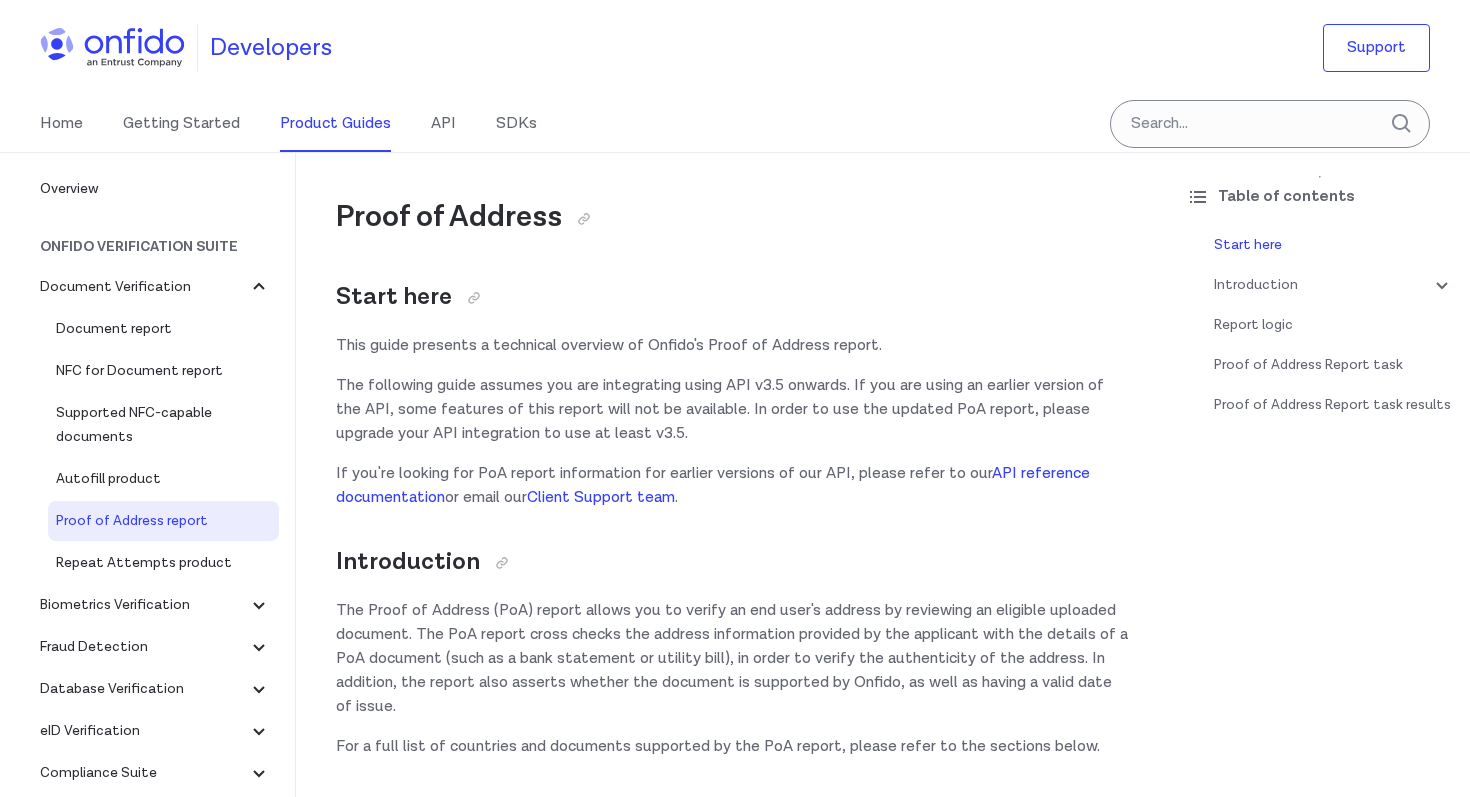 scroll, scrollTop: 0, scrollLeft: 0, axis: both 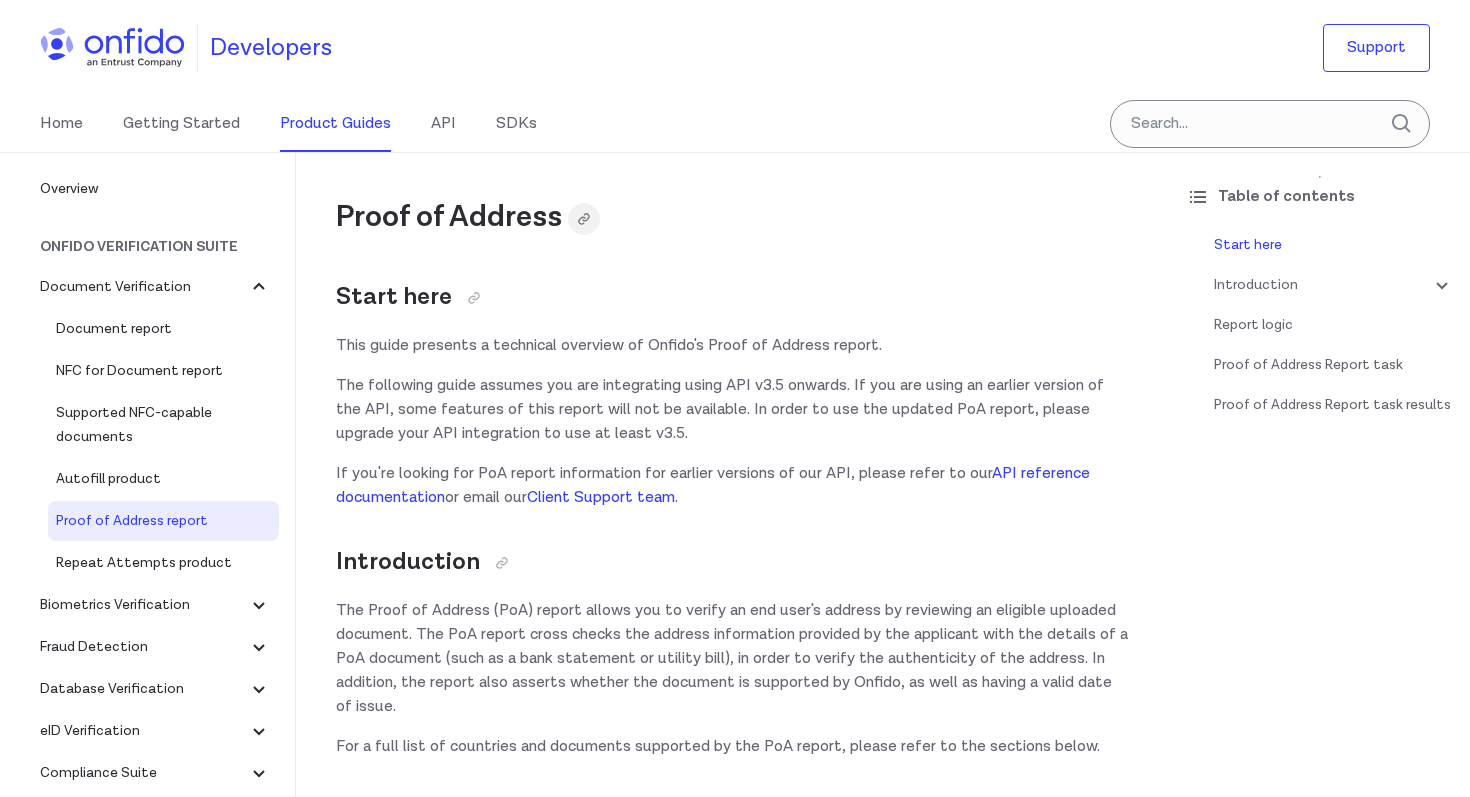 click at bounding box center [584, 219] 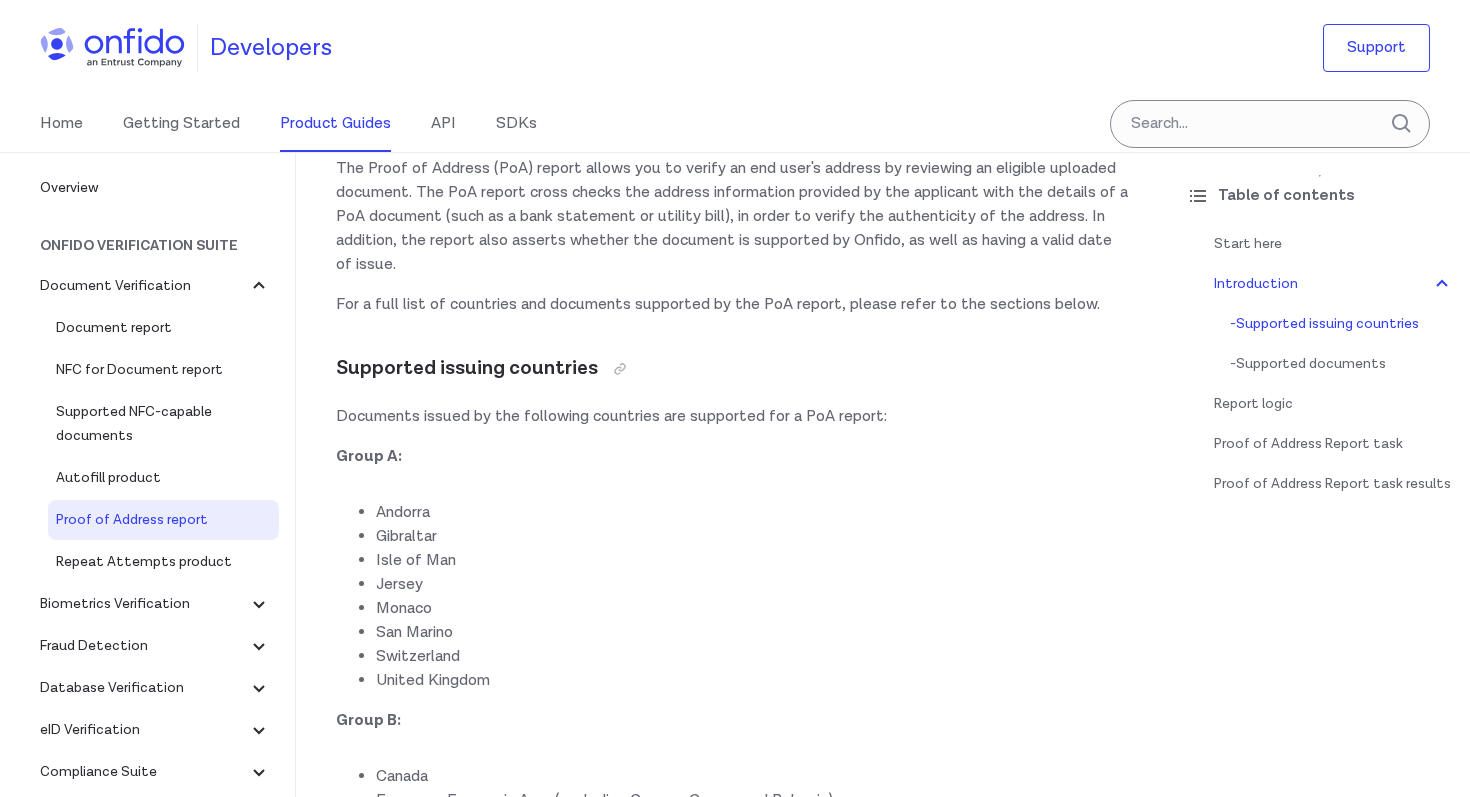 scroll, scrollTop: 69, scrollLeft: 0, axis: vertical 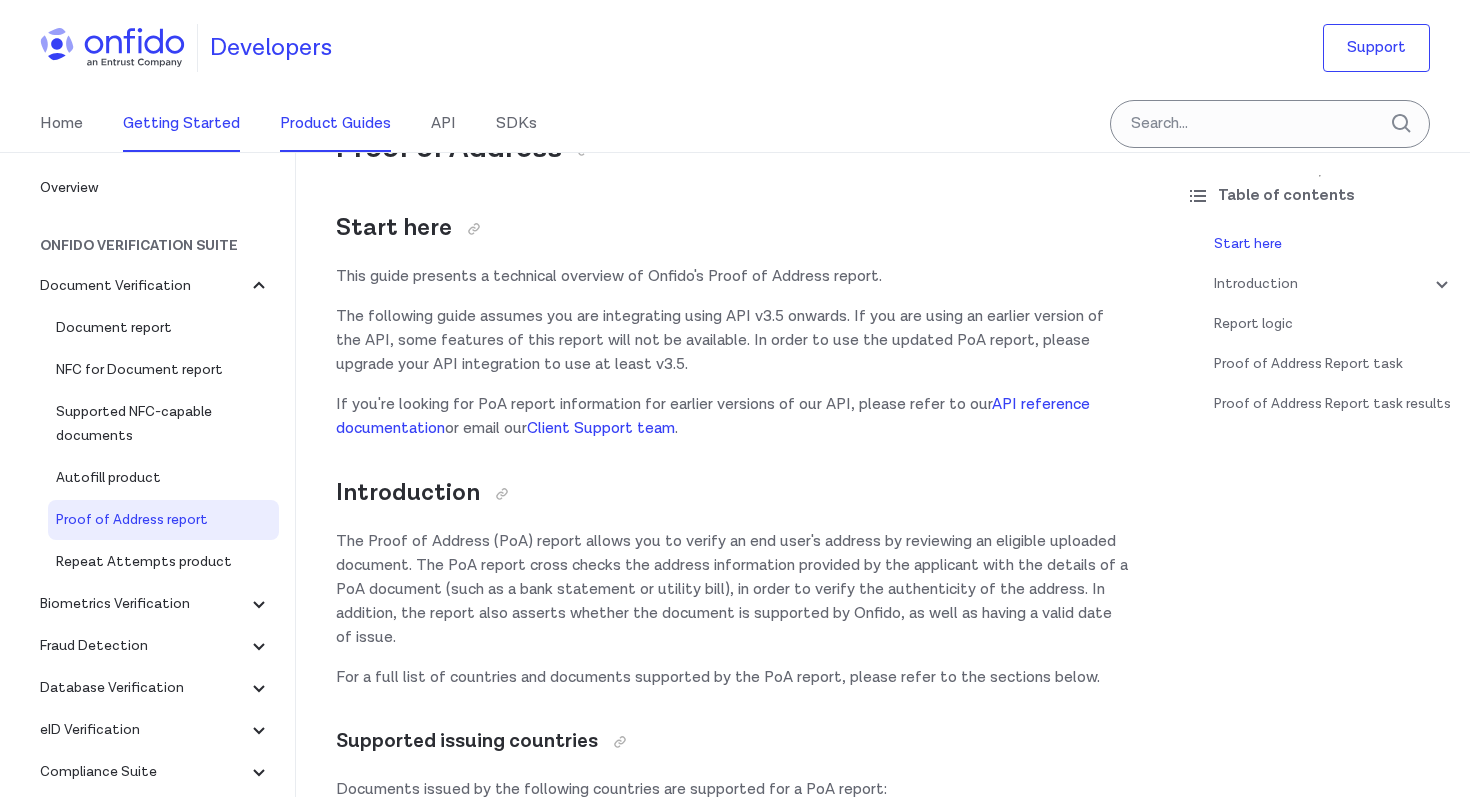 click on "Getting Started" at bounding box center (181, 124) 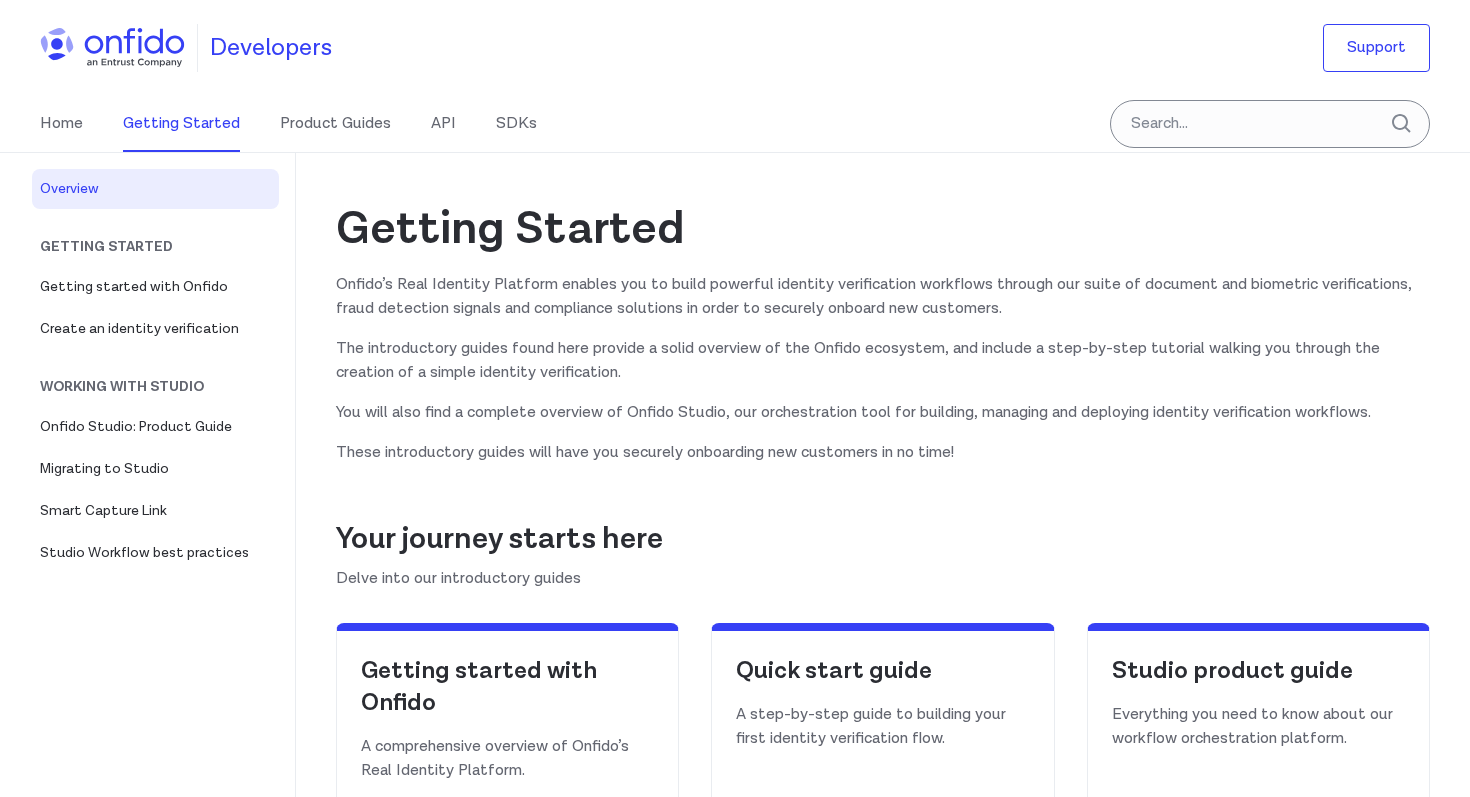 scroll, scrollTop: 0, scrollLeft: 0, axis: both 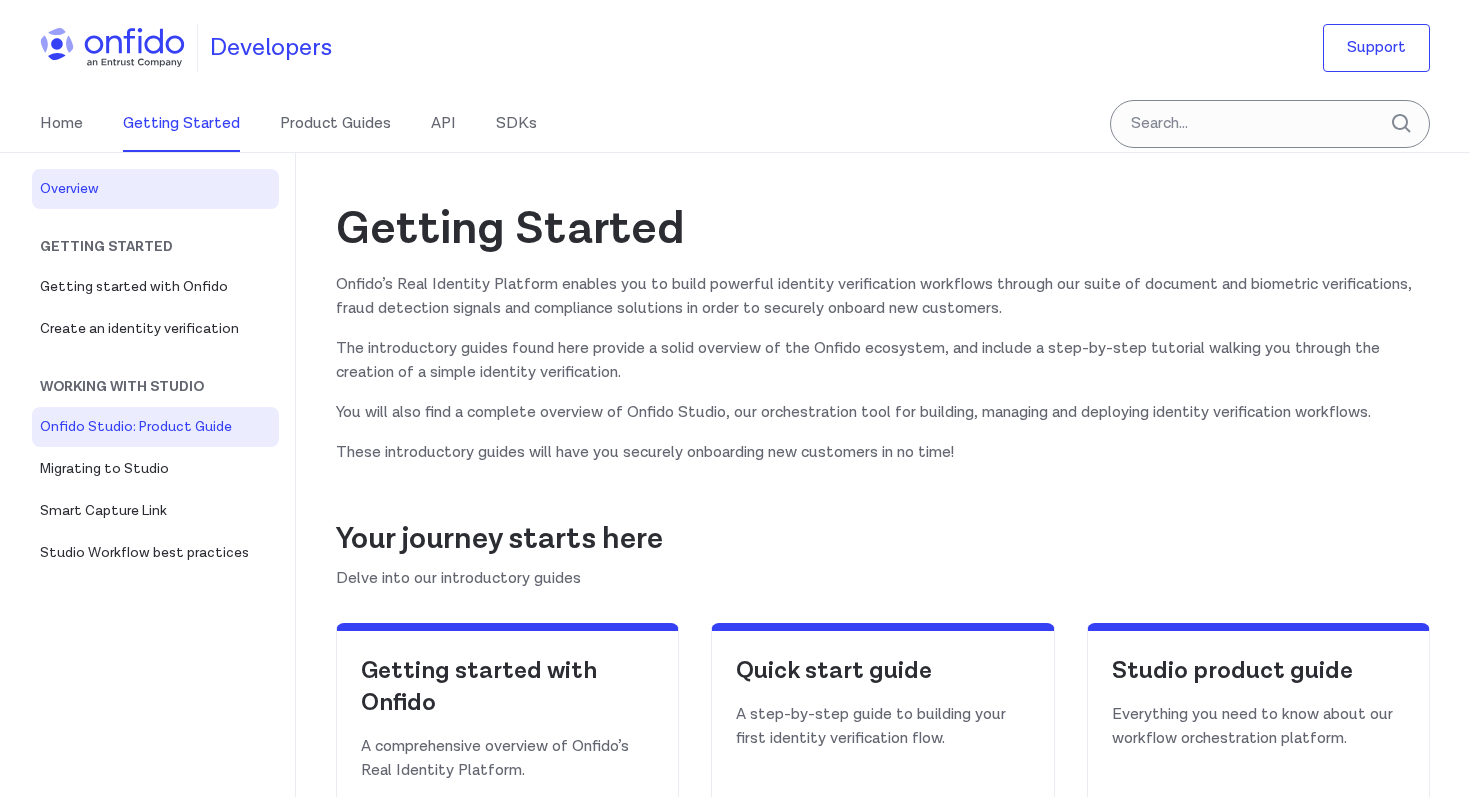 click on "Onfido Studio: Product Guide" at bounding box center [155, 427] 